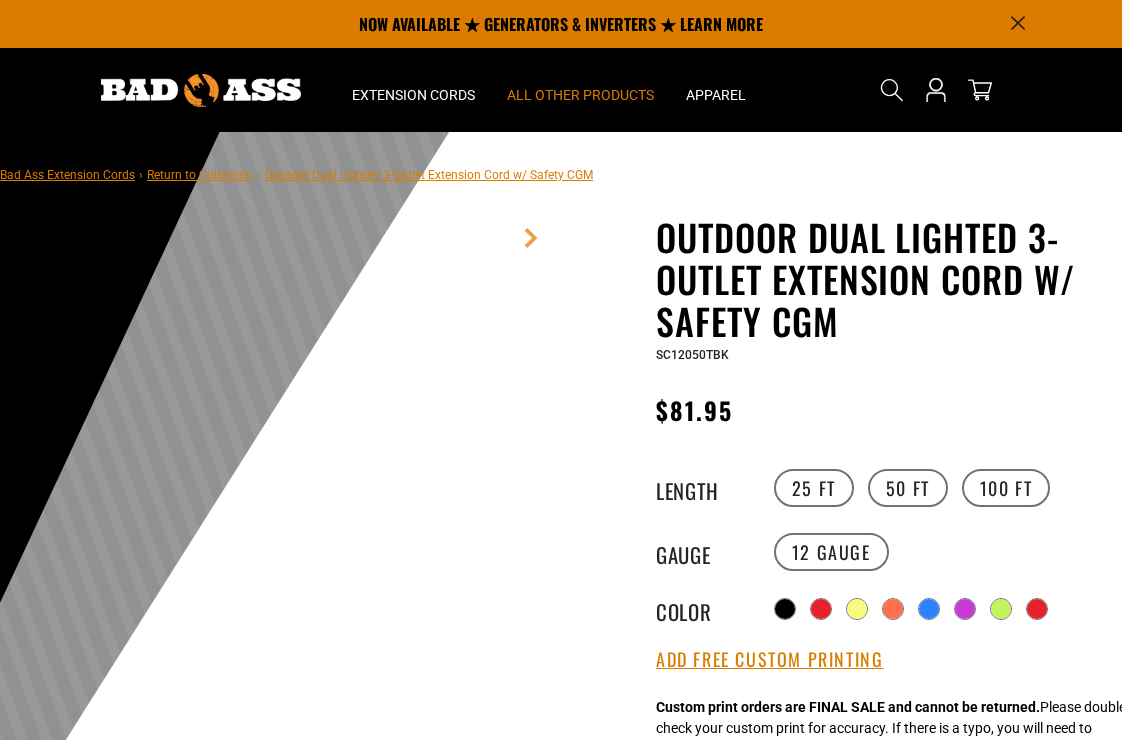 scroll, scrollTop: 0, scrollLeft: 0, axis: both 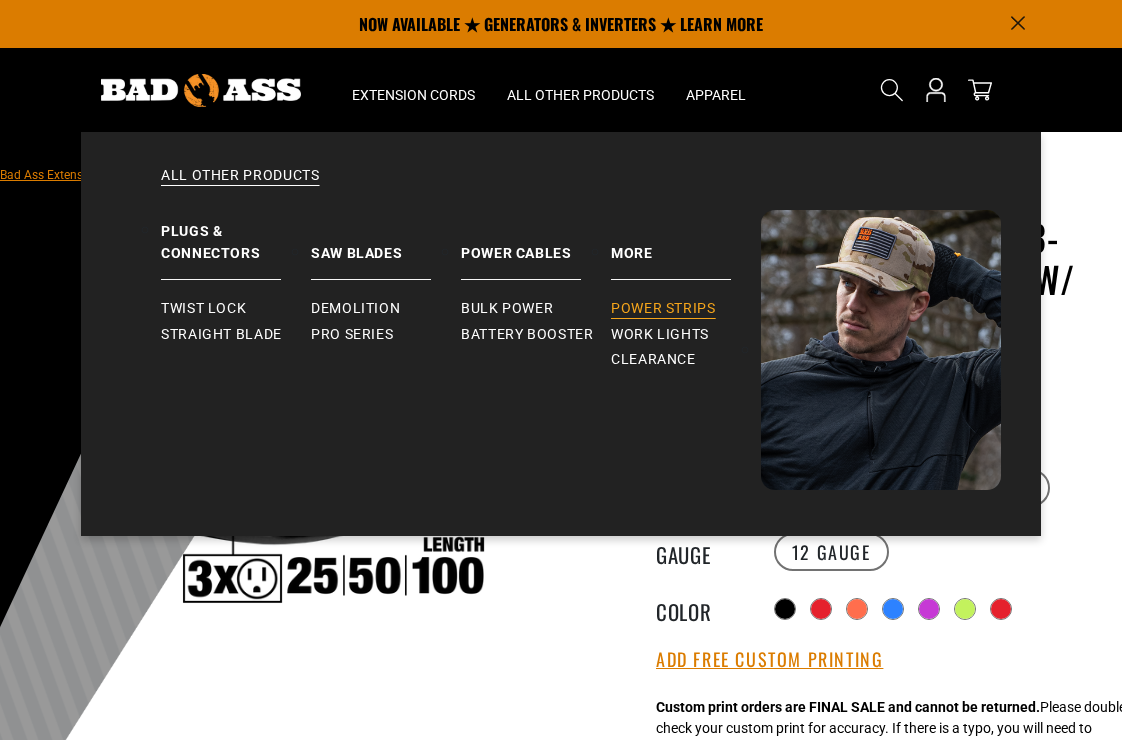 click on "Power Strips" at bounding box center (663, 309) 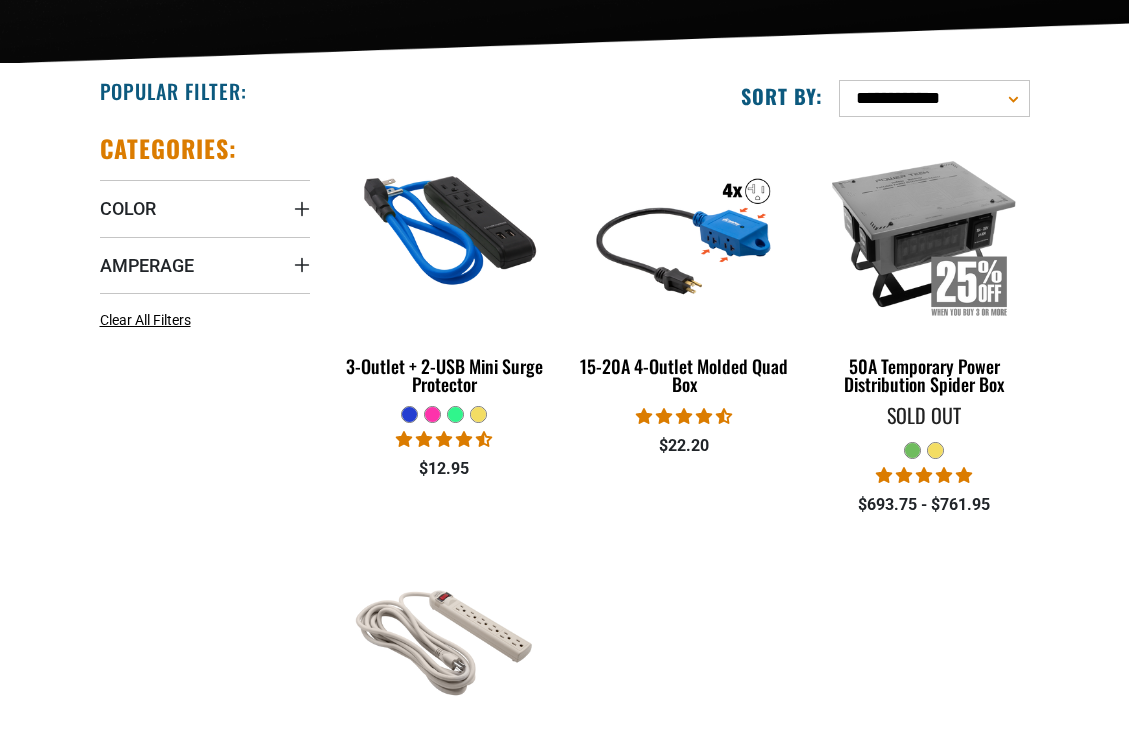 scroll, scrollTop: 368, scrollLeft: 0, axis: vertical 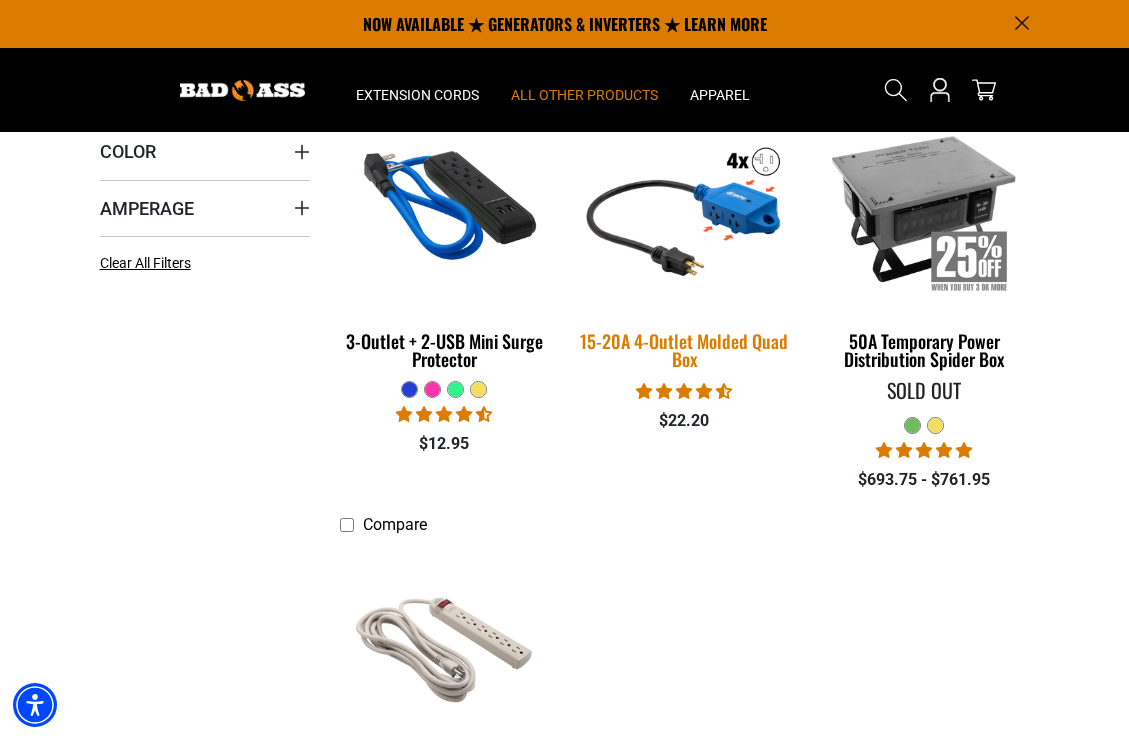 click on "15-20A 4-Outlet Molded Quad Box" at bounding box center [684, 350] 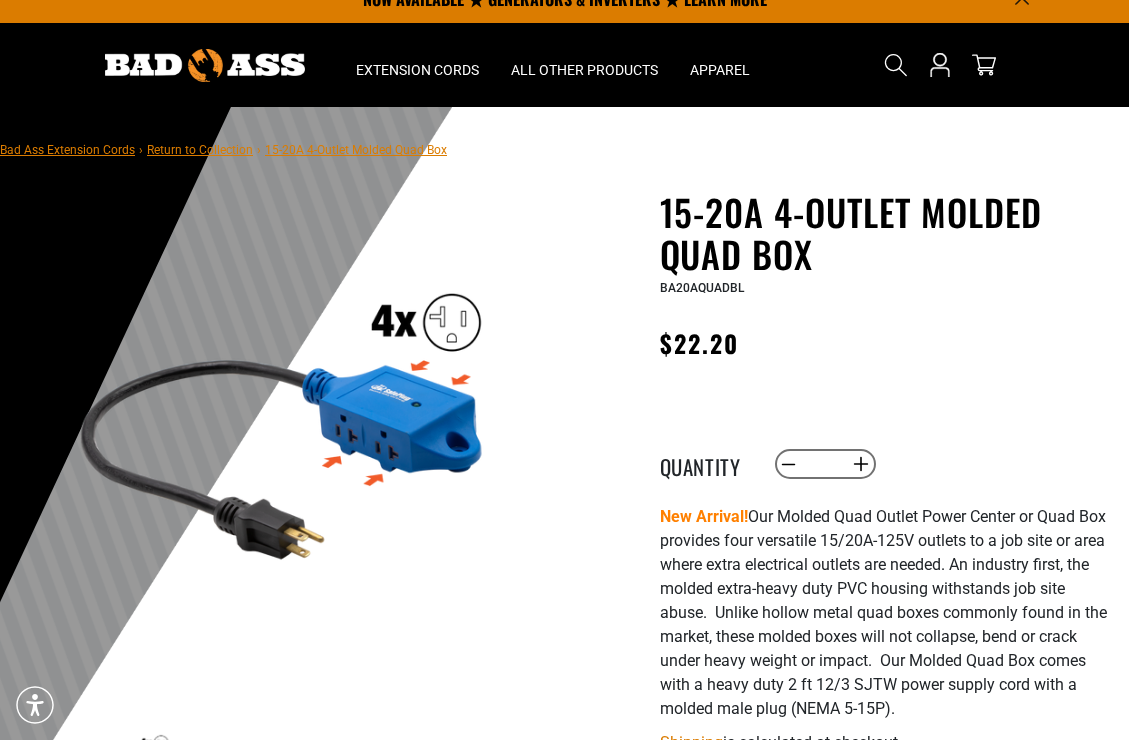 scroll, scrollTop: 101, scrollLeft: 0, axis: vertical 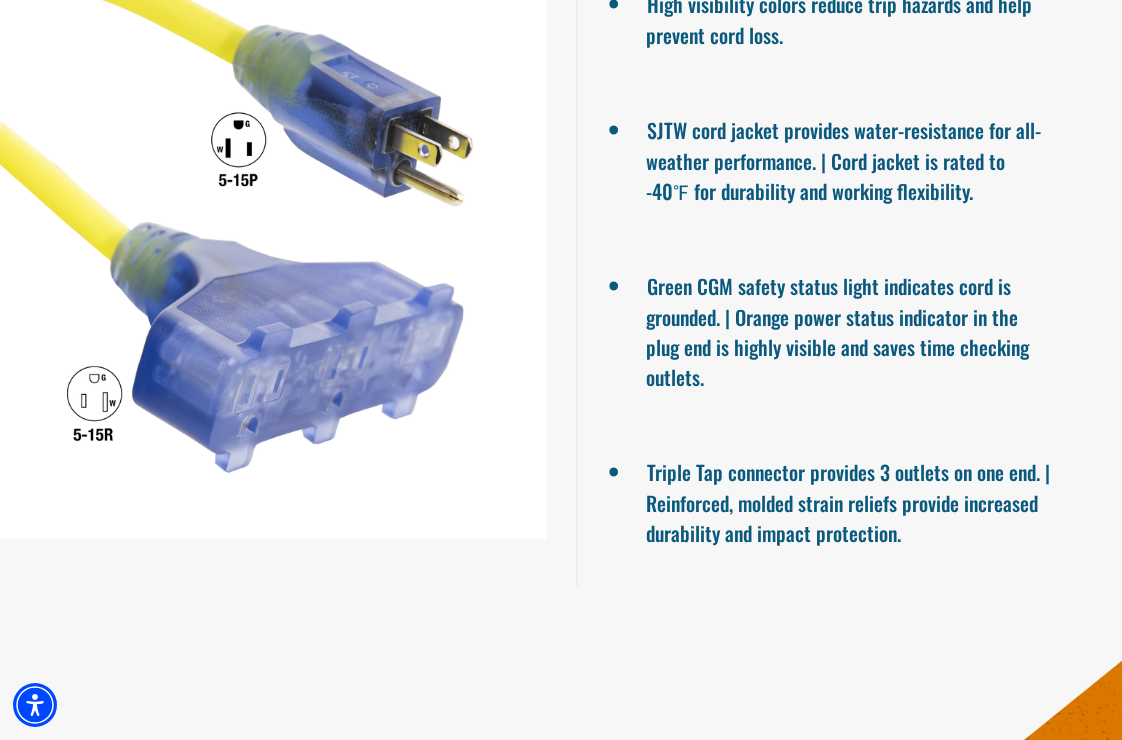 click at bounding box center [273, 266] 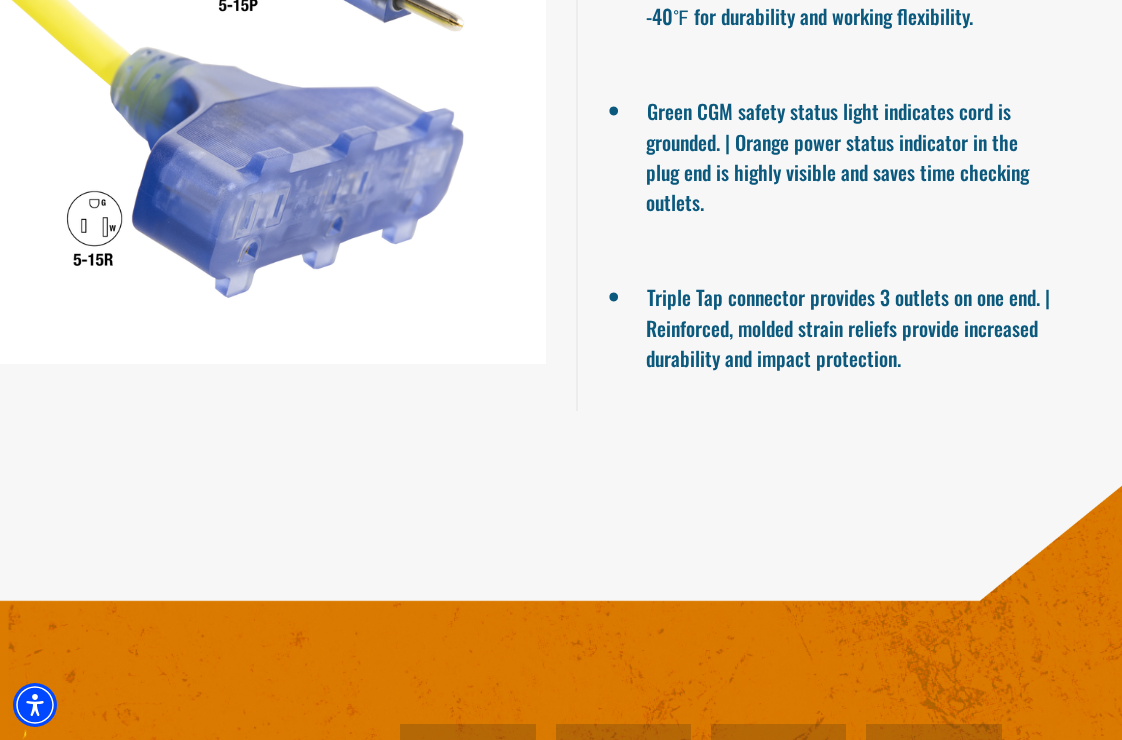 scroll, scrollTop: 1829, scrollLeft: 0, axis: vertical 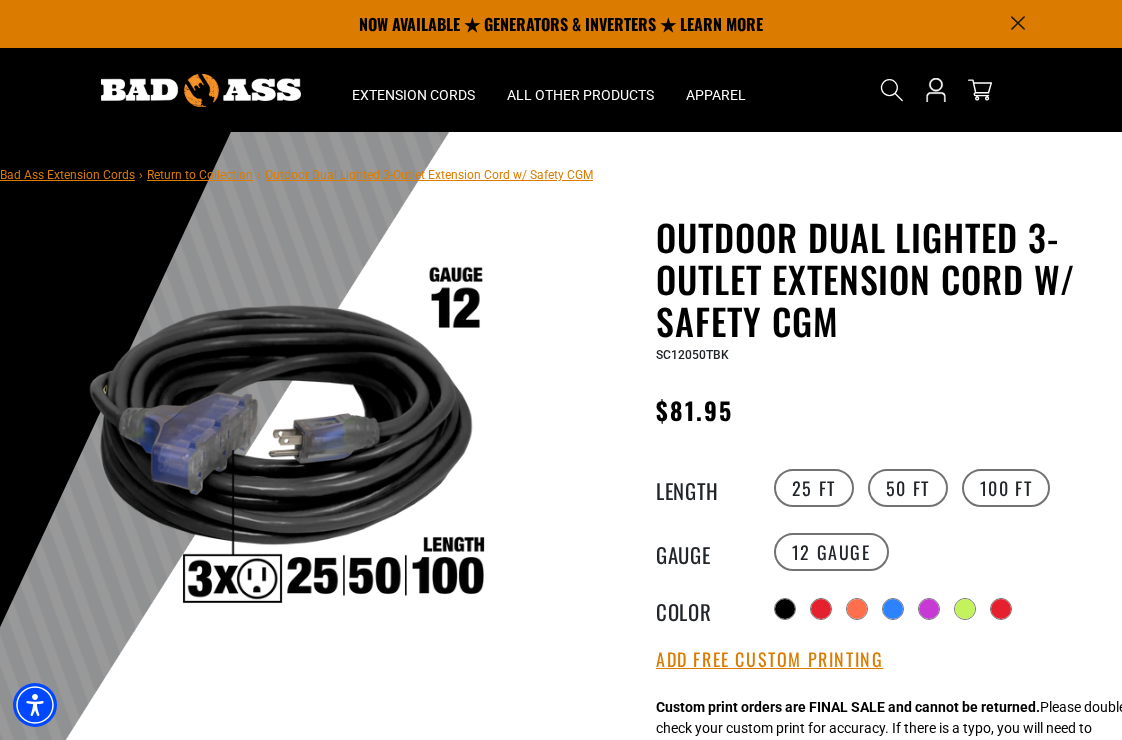 click at bounding box center [280, 441] 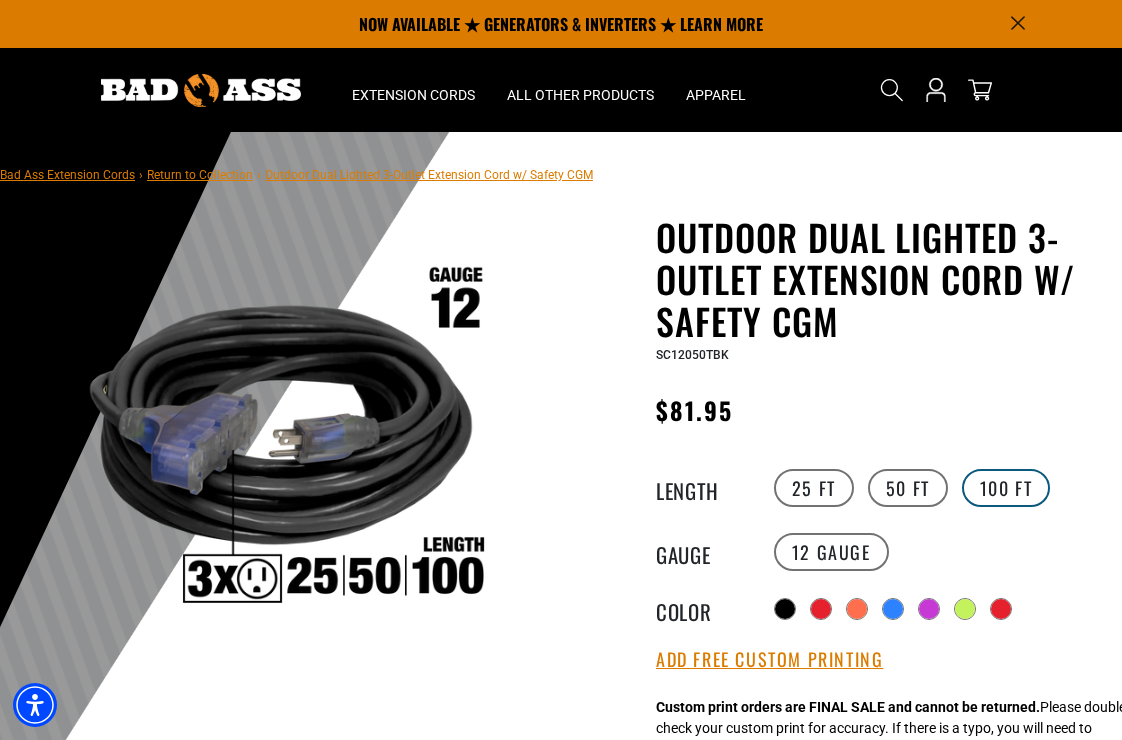 click on "100 FT" at bounding box center (1006, 488) 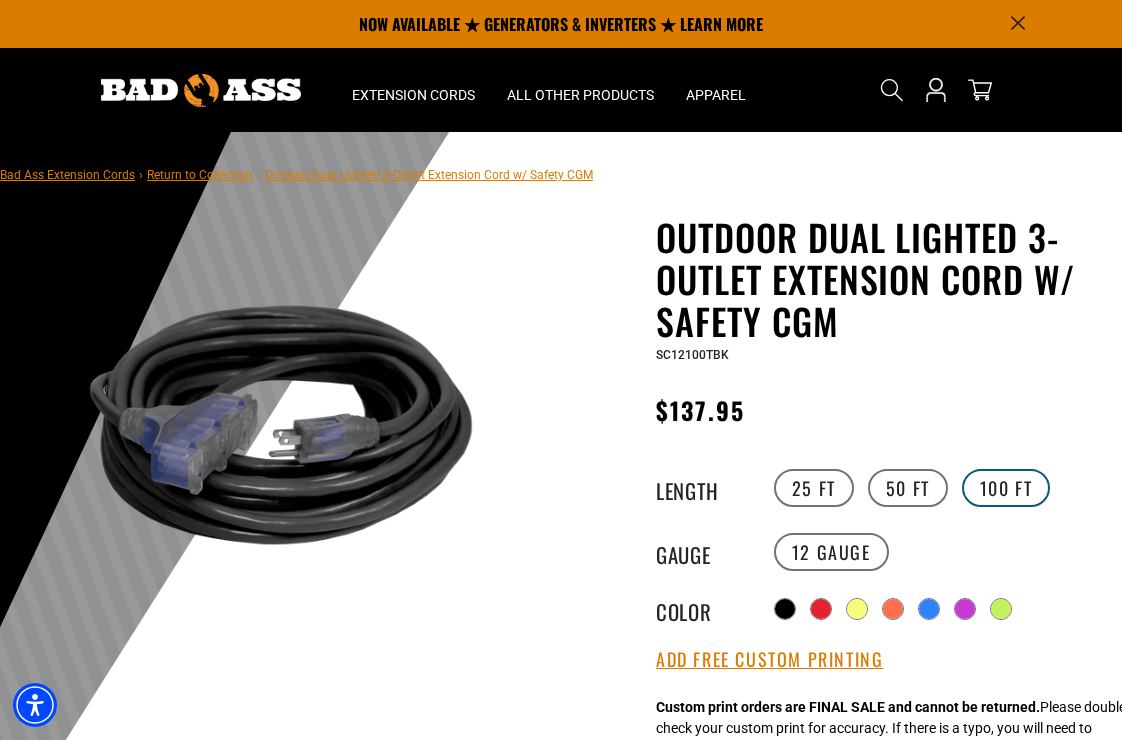 click on "100 FT" at bounding box center [1006, 488] 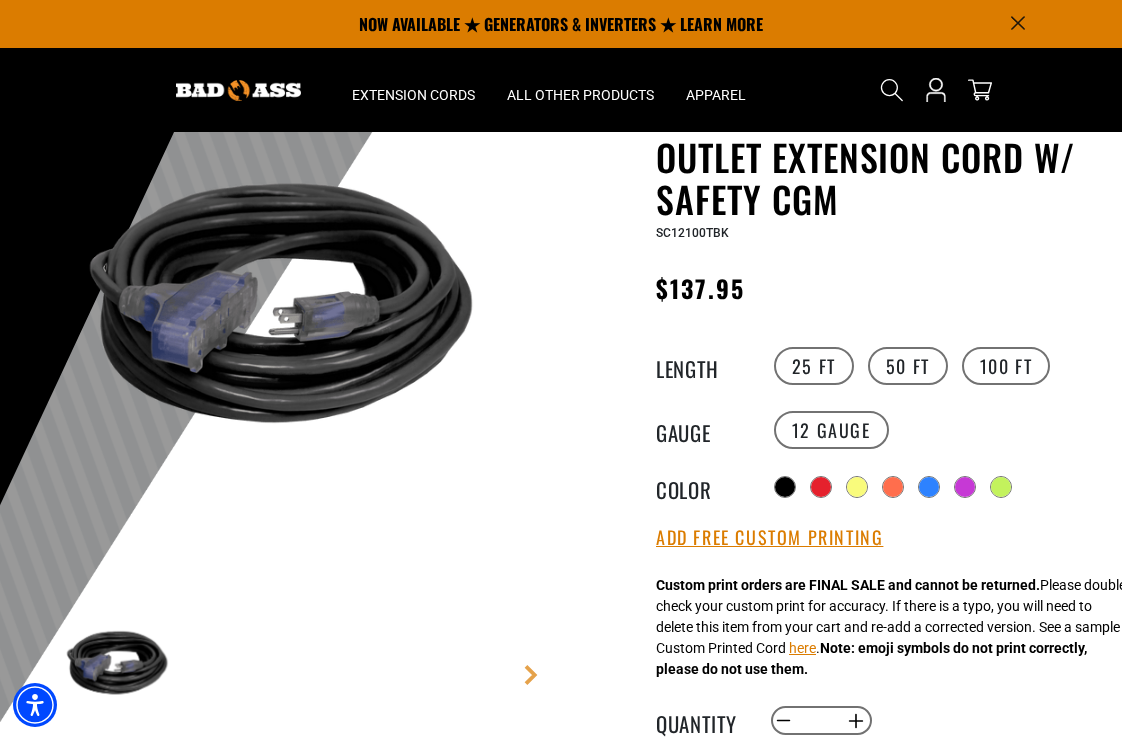 scroll, scrollTop: 105, scrollLeft: 0, axis: vertical 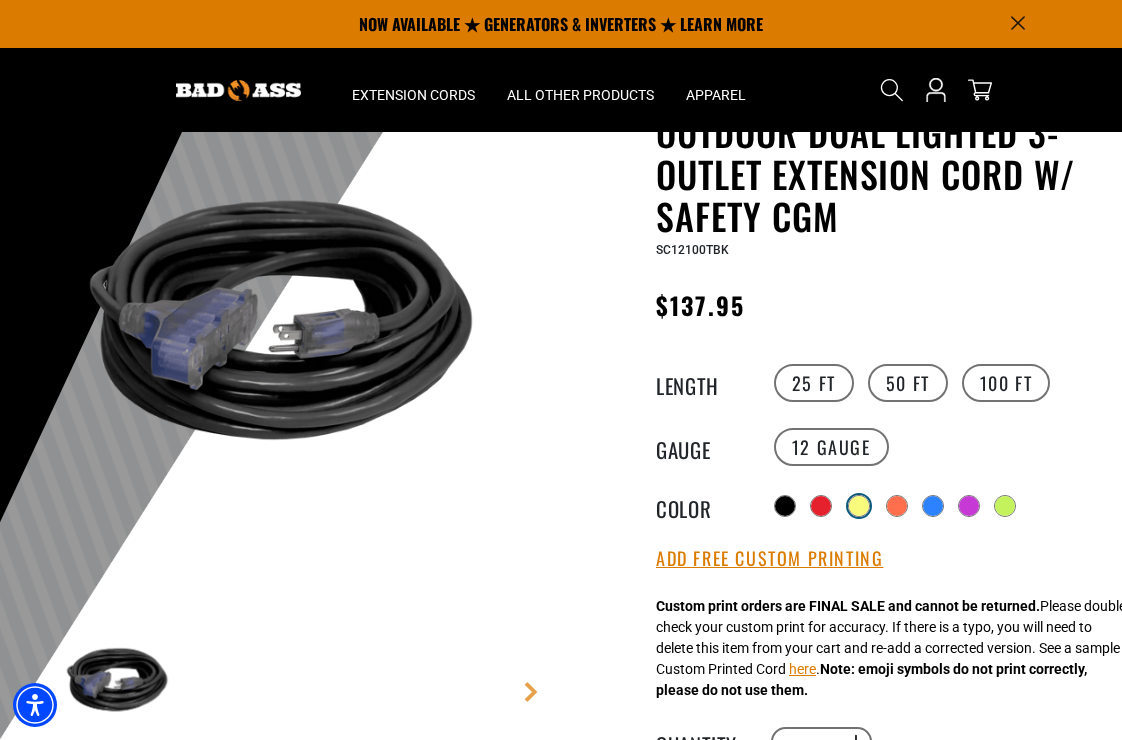 click on "products.product.variant_sold_out_or_unavailable" at bounding box center [859, 506] 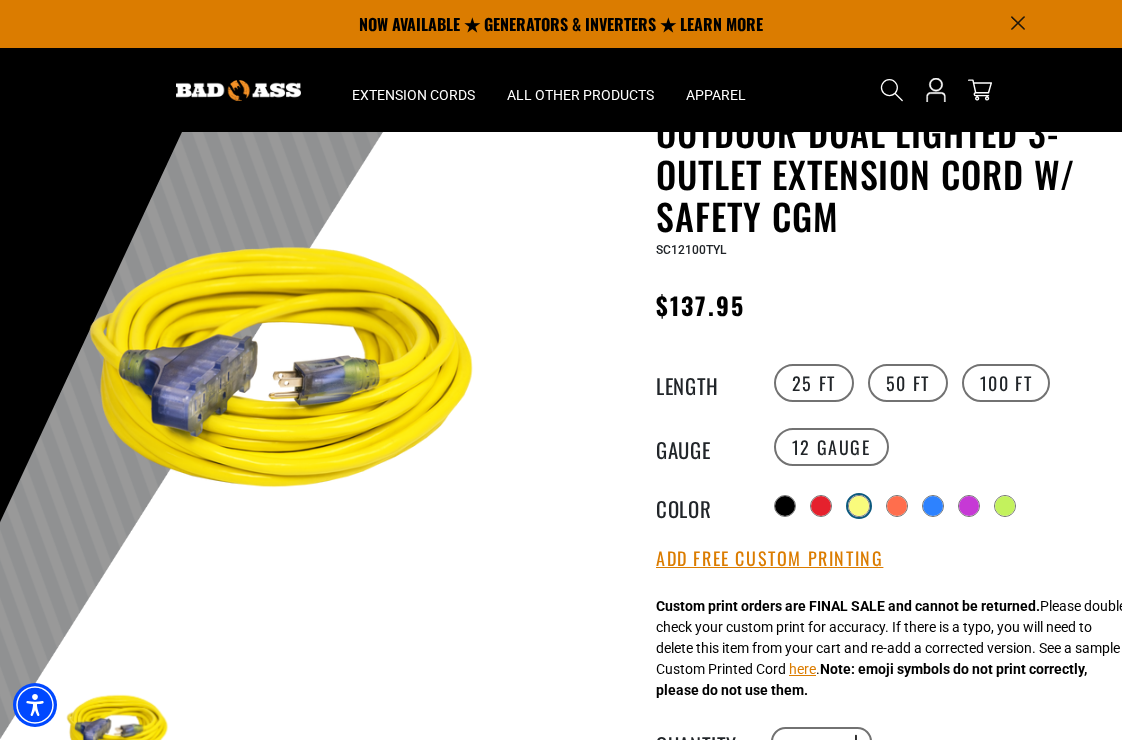 click on "products.product.variant_sold_out_or_unavailable" at bounding box center (859, 506) 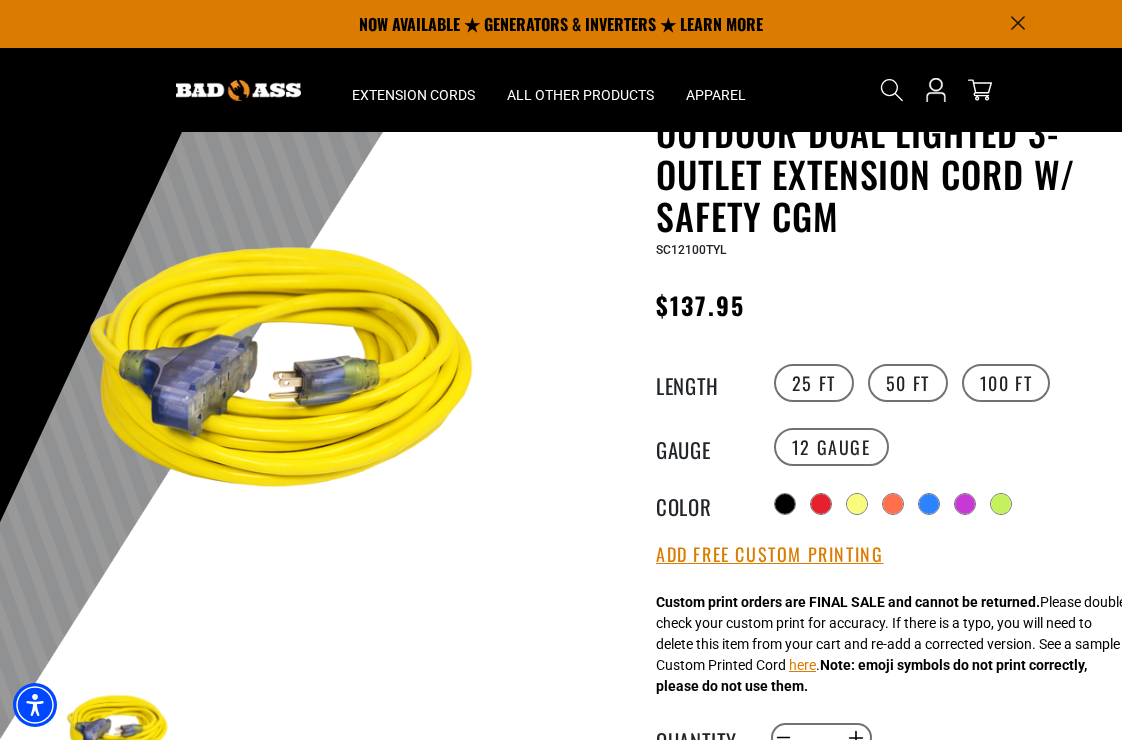 click on "Outdoor Dual Lighted 3-Outlet Extension Cord w/ Safety CGM
Outdoor Dual Lighted 3-Outlet Extension Cord w/ Safety CGM
SC12100TYL
Regular price
$137.95
Regular price
Sale price
137.95
Unit price
/
per
Sale
Sold out
Length
Gauge" at bounding box center [881, 697] 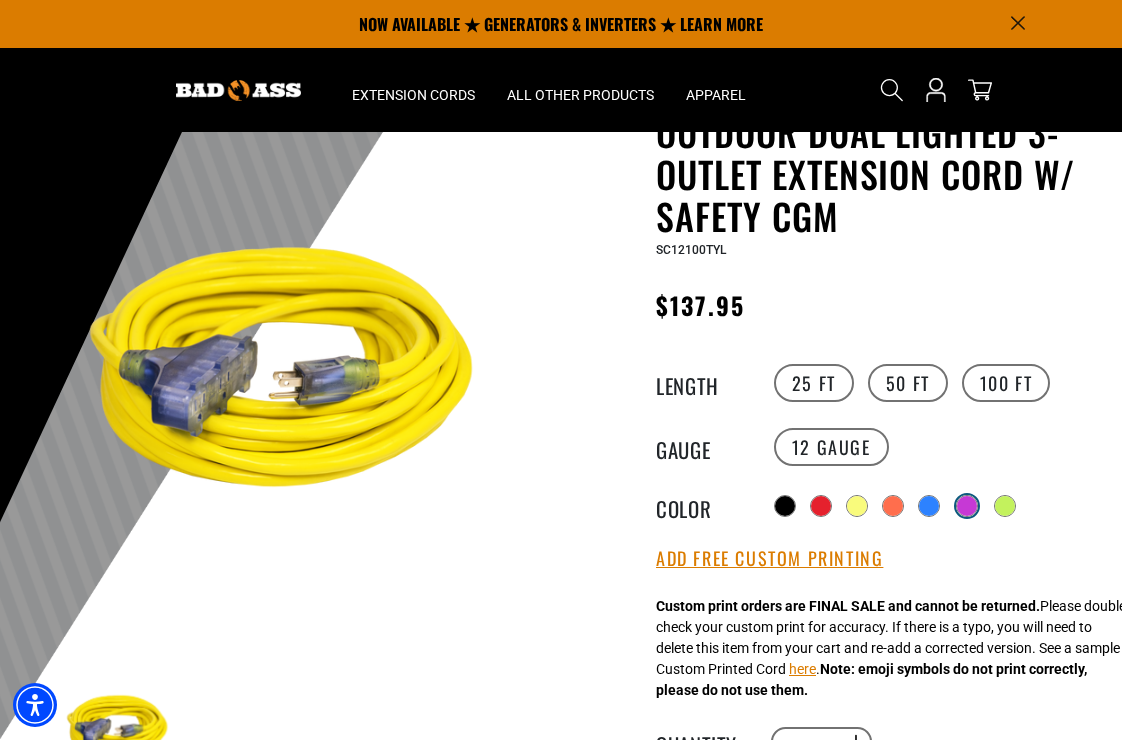 click at bounding box center (967, 506) 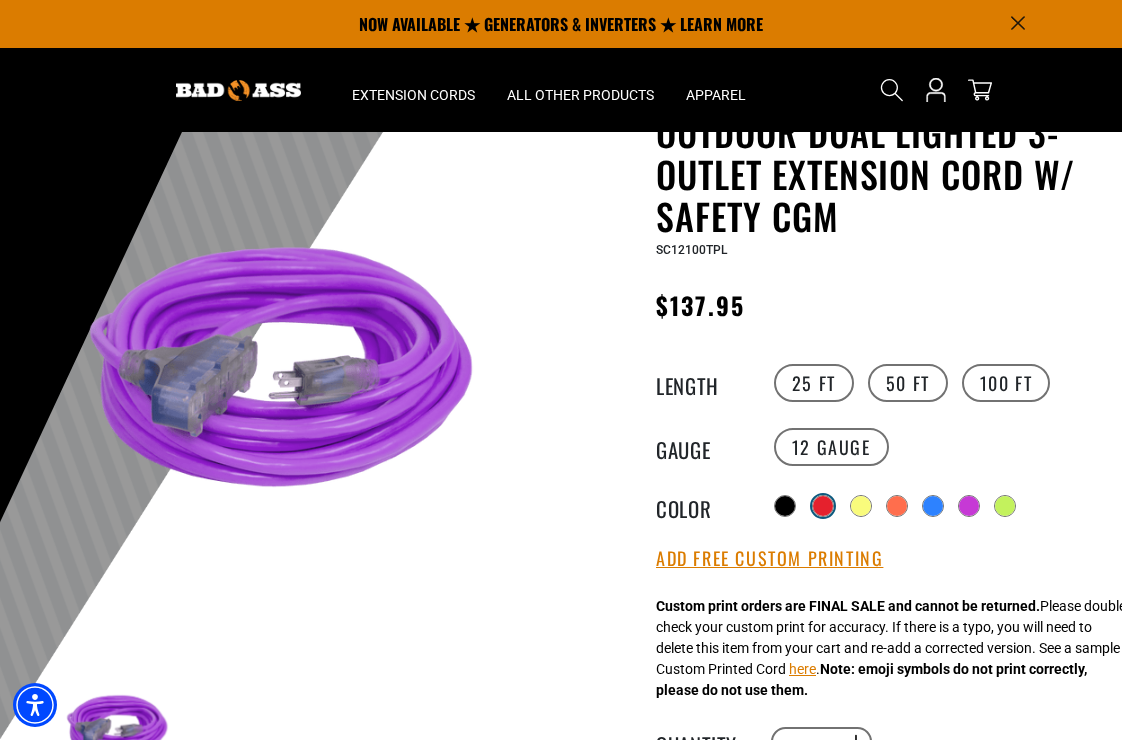 click at bounding box center [823, 506] 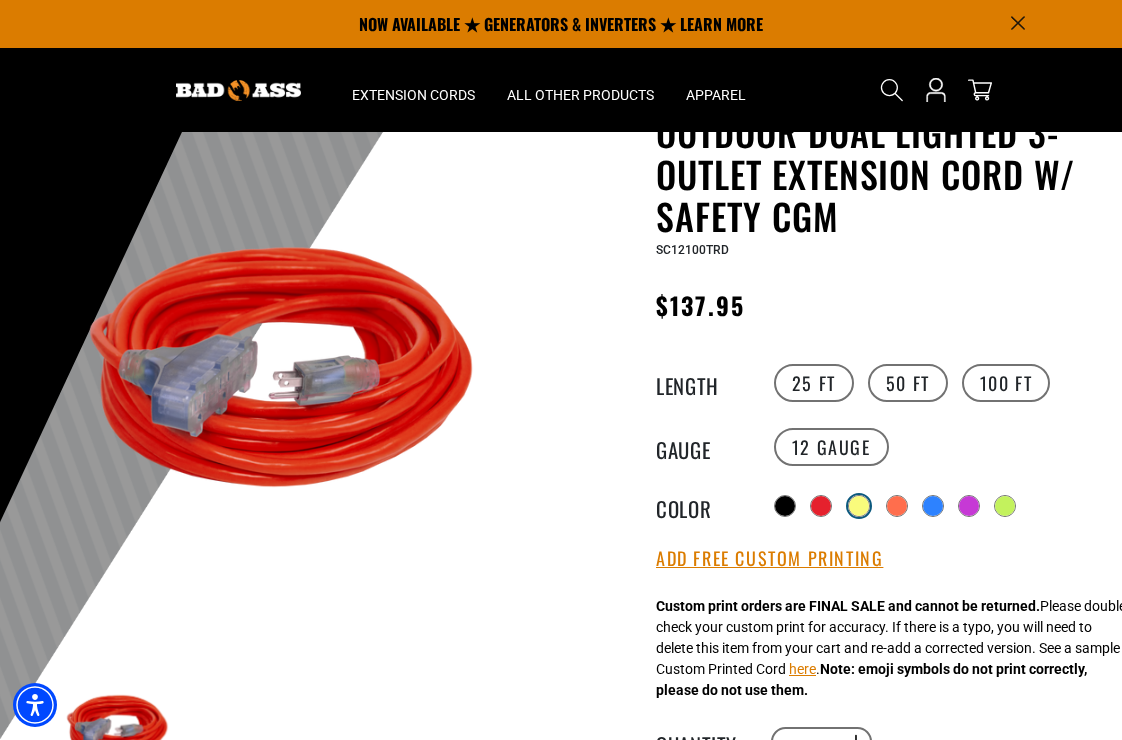 click on "products.product.variant_sold_out_or_unavailable" at bounding box center [859, 506] 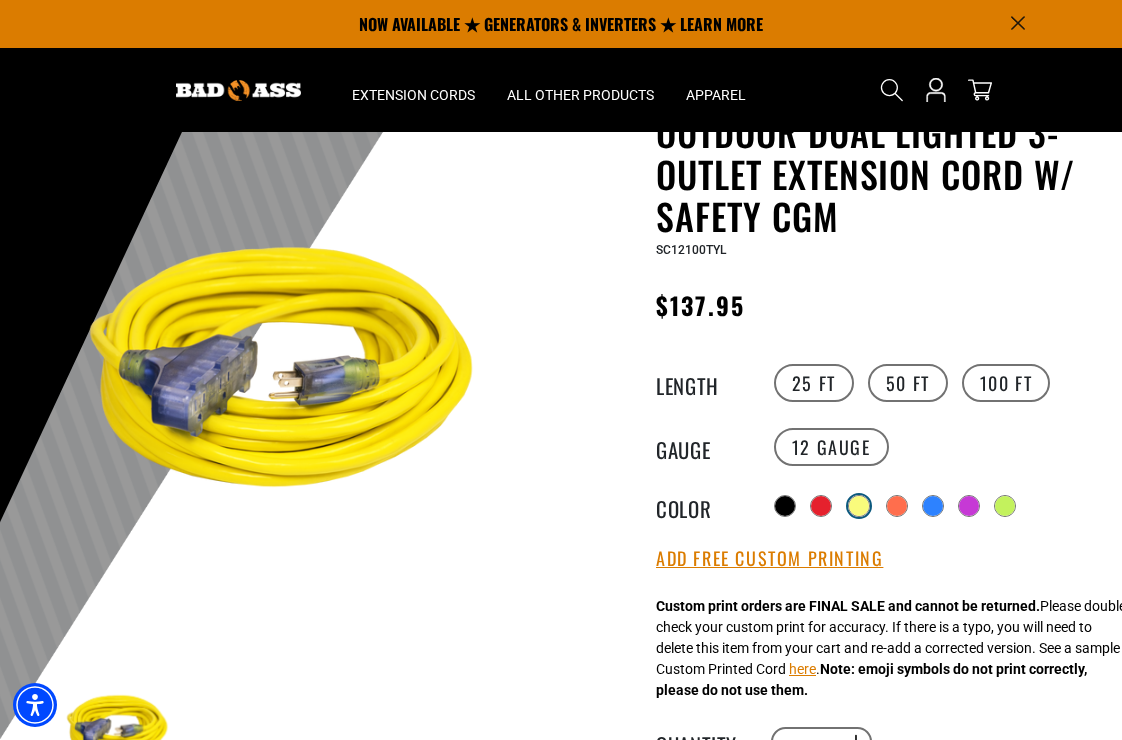 click on "products.product.variant_sold_out_or_unavailable" at bounding box center [859, 506] 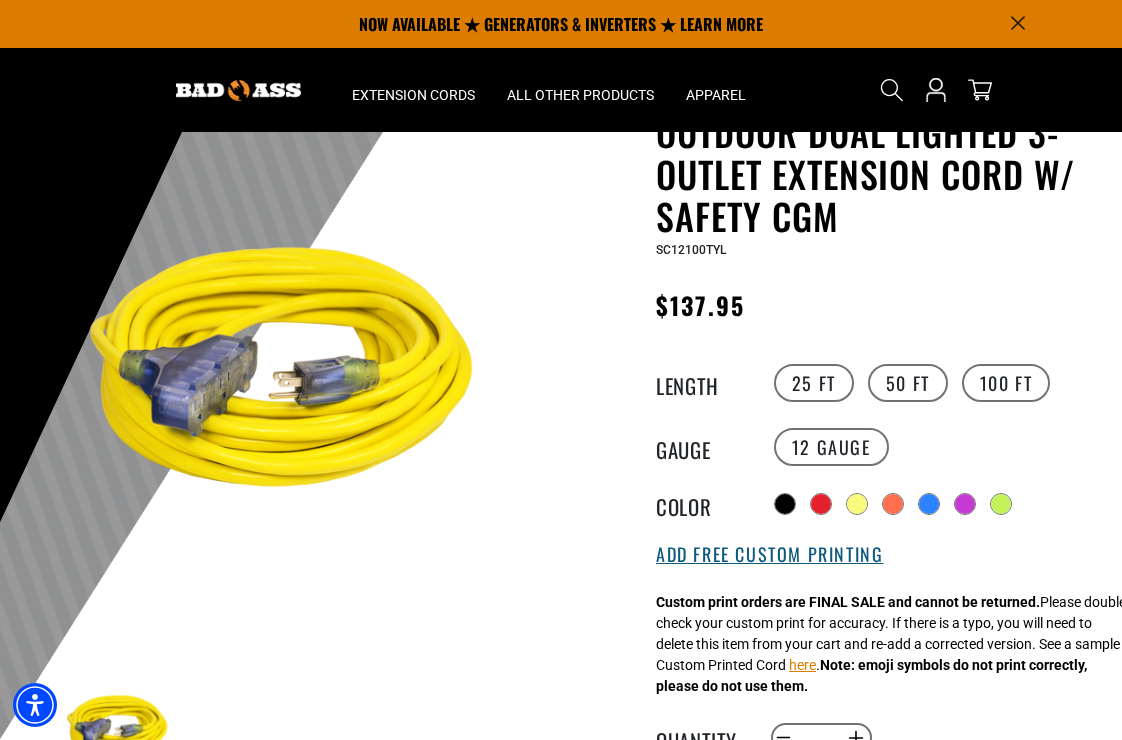 click on "Add Free Custom Printing" at bounding box center [769, 555] 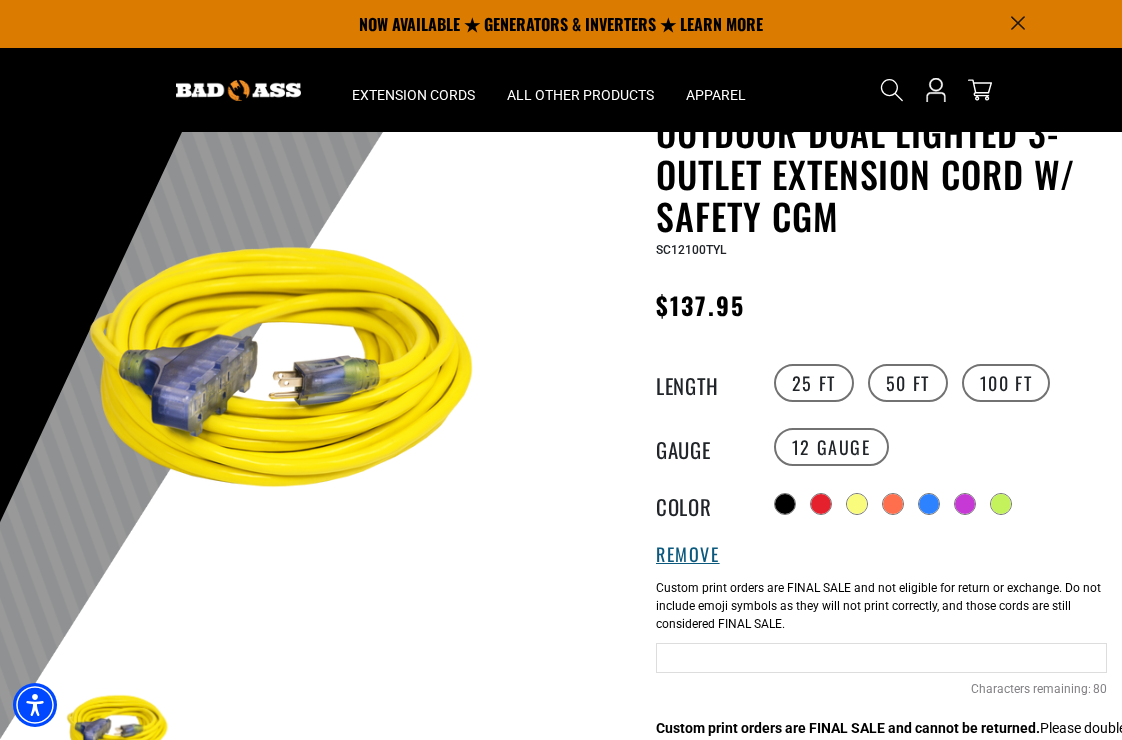 click on "Remove a a Add Free Custom Printing Custom Printing    80   Characters remaining:  / 80 Black Cables    80   Characters remaining:  / 80 Blue Cables    80   Characters remaining:  / 80 Green Cables    80   Characters remaining:  / 80 Orange Cables    80   Characters remaining:  / 80 Purple Cables    80   Characters remaining:  / 80 Red Cables    80   Characters remaining:  / 80 Yellow Cables    80   Characters remaining:  / 80" at bounding box center [881, 631] 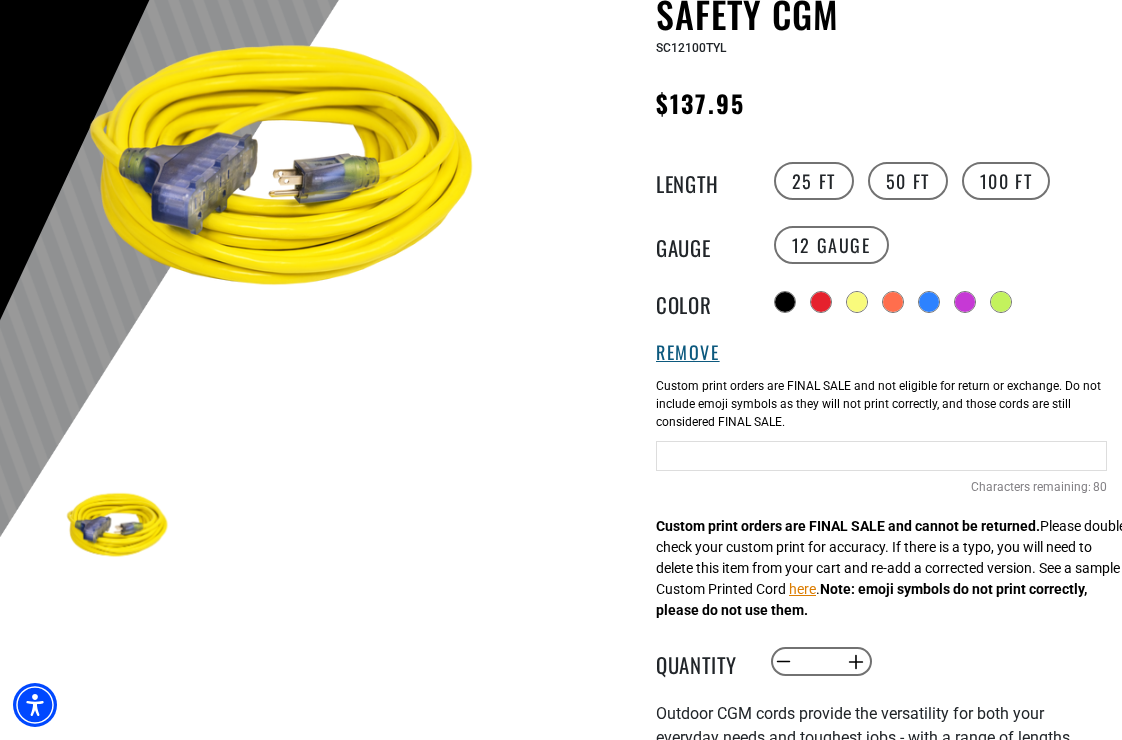 scroll, scrollTop: 305, scrollLeft: 0, axis: vertical 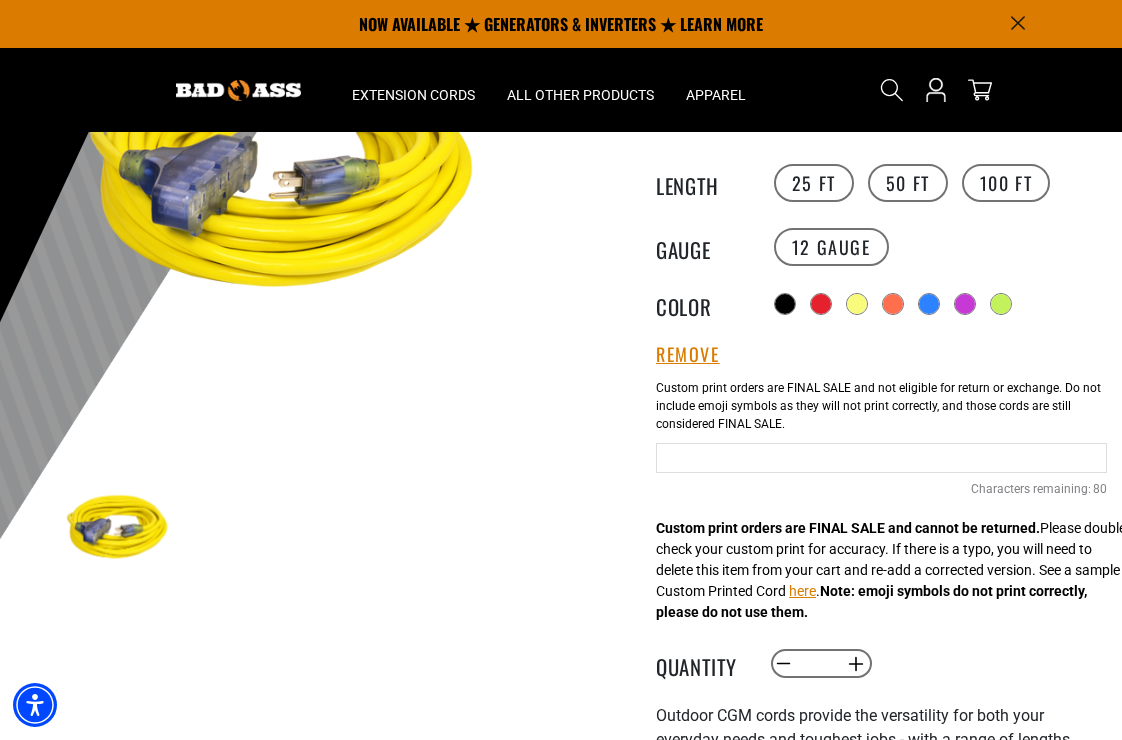 click at bounding box center [881, 458] 